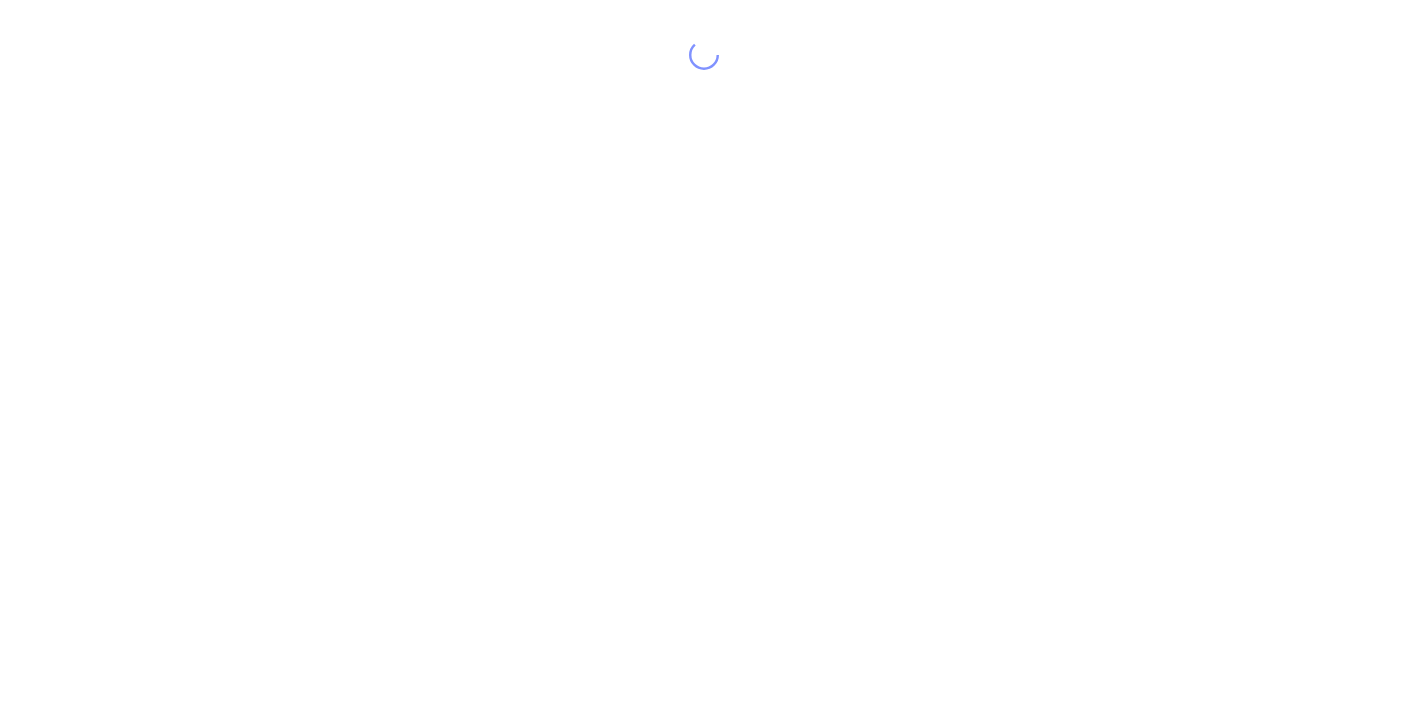 scroll, scrollTop: 0, scrollLeft: 0, axis: both 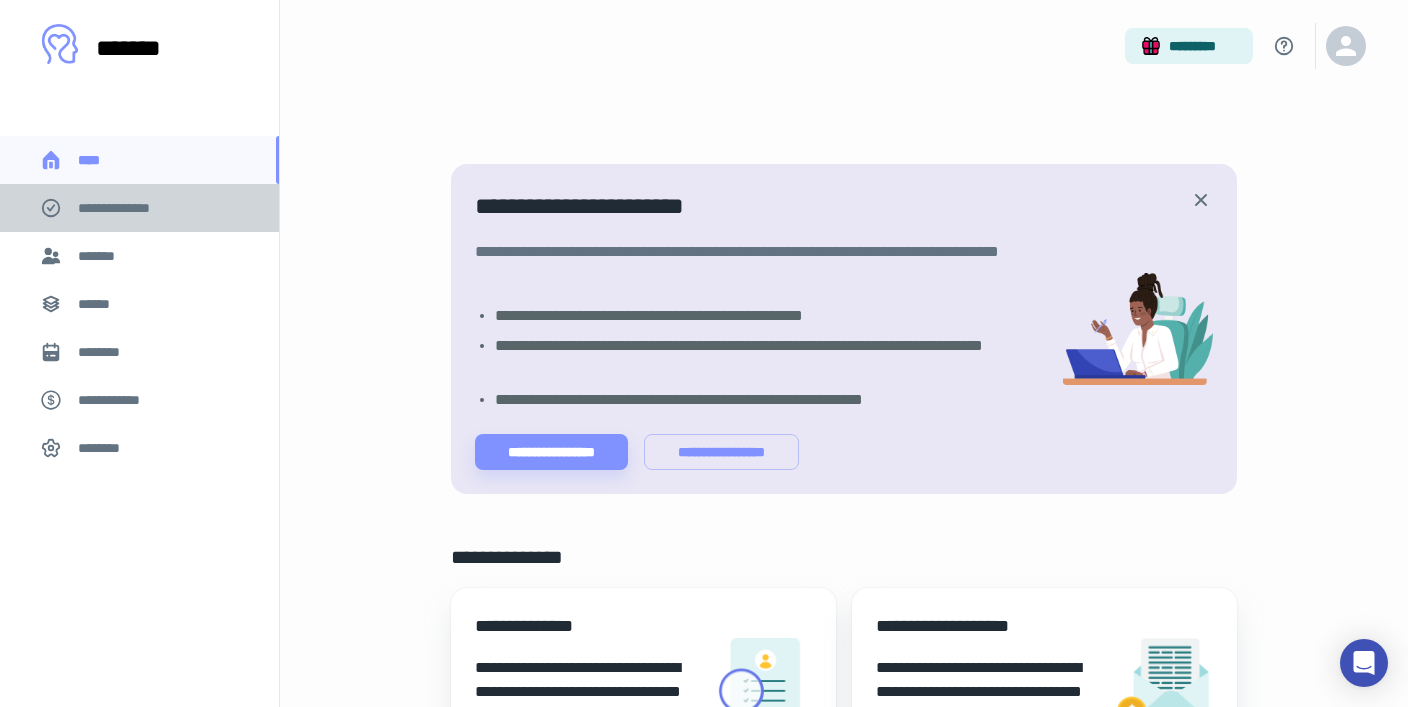 click on "**********" at bounding box center (127, 208) 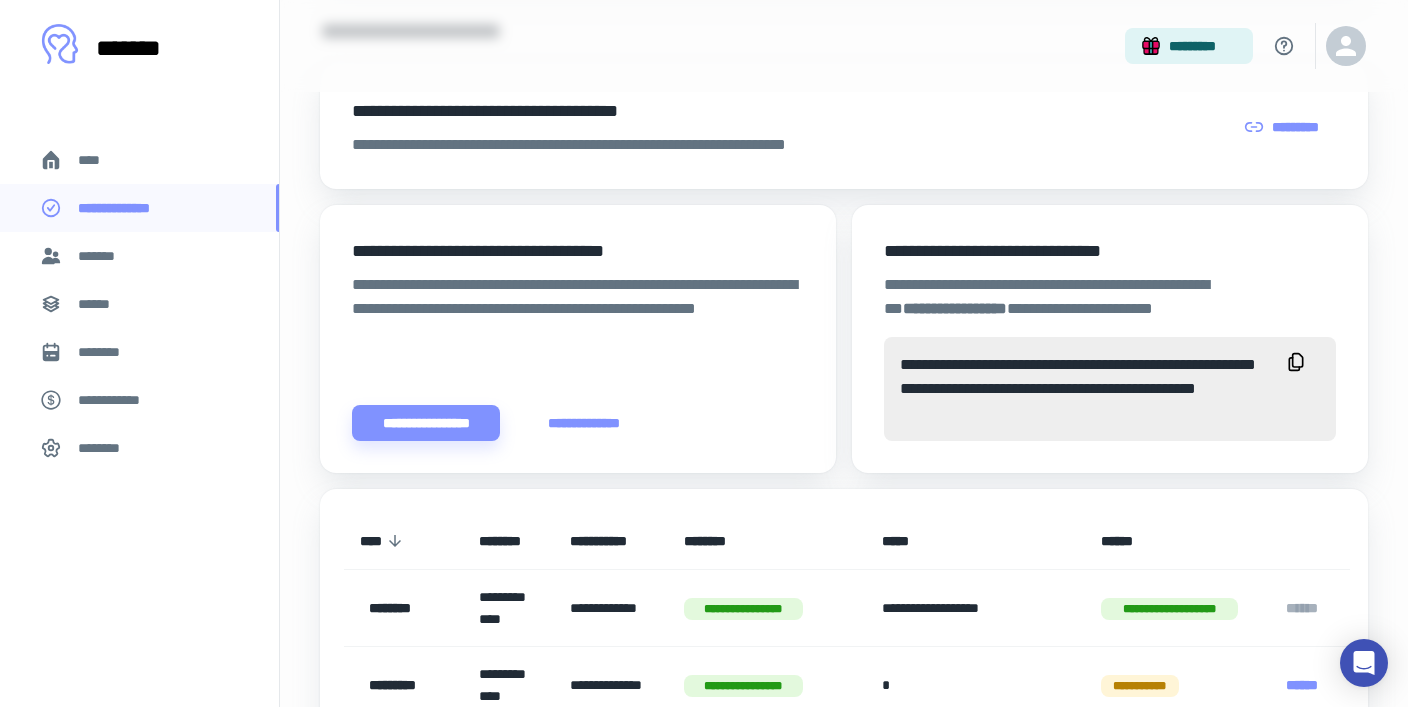 scroll, scrollTop: 534, scrollLeft: 0, axis: vertical 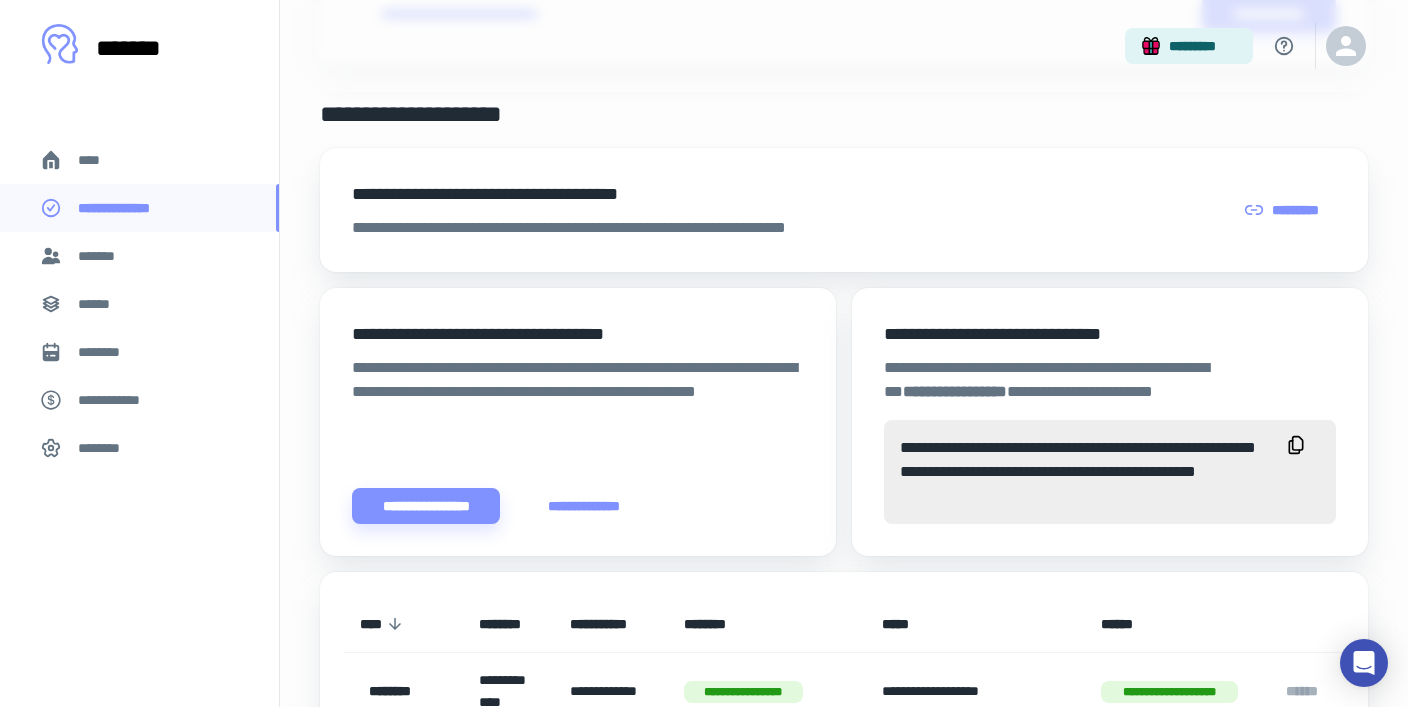 click 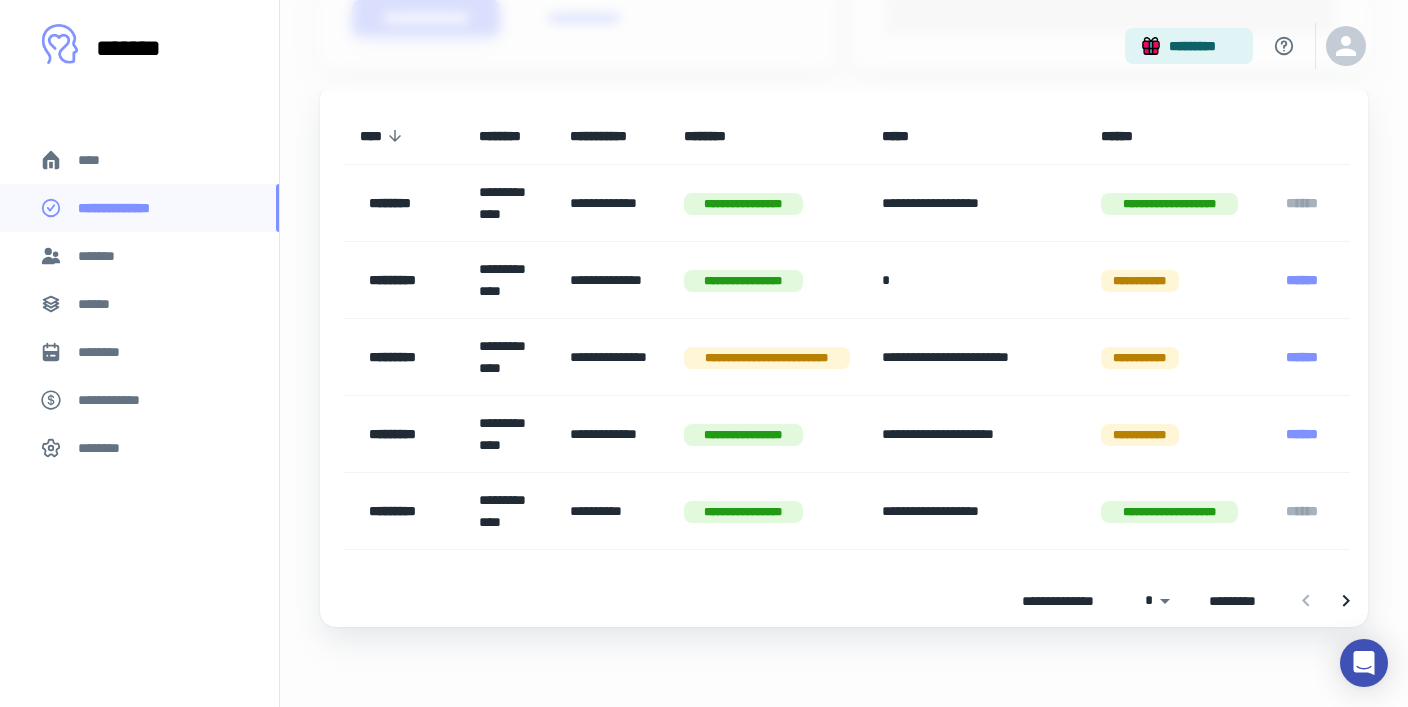 scroll, scrollTop: 939, scrollLeft: 0, axis: vertical 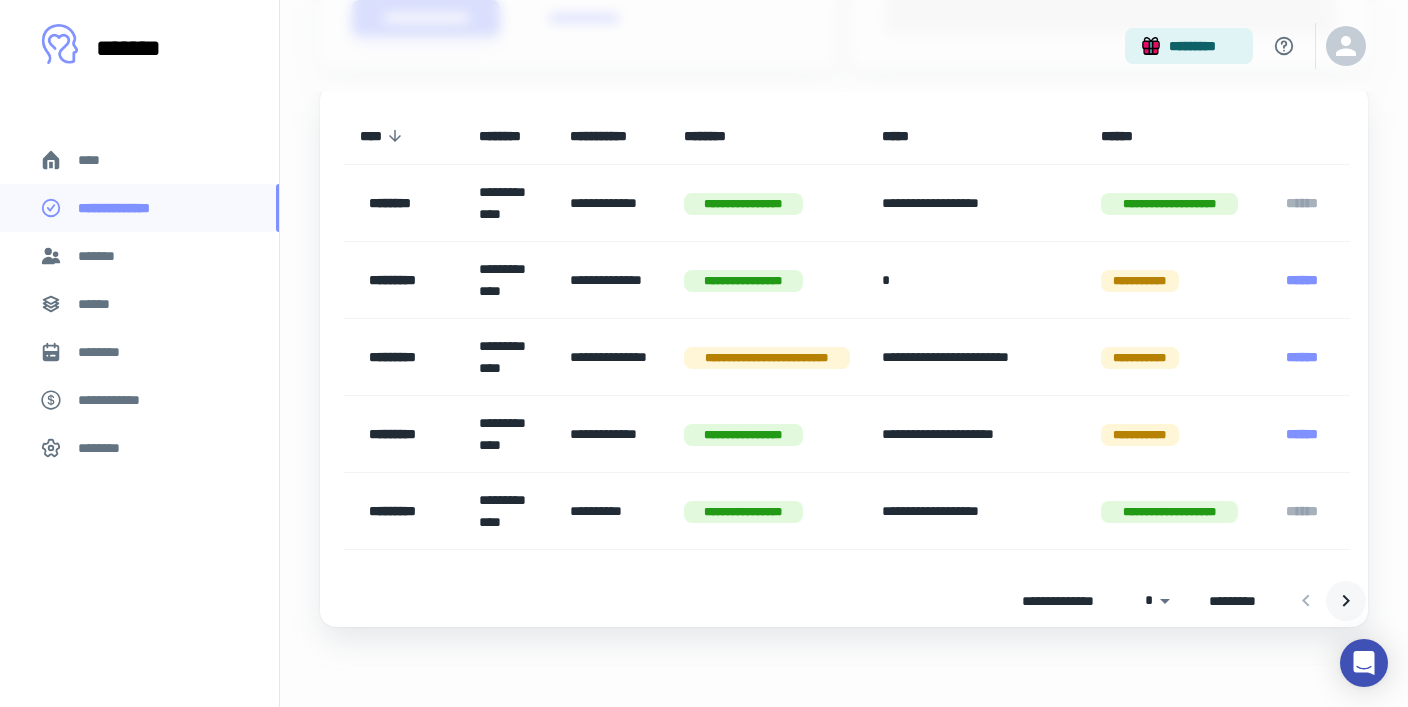 click 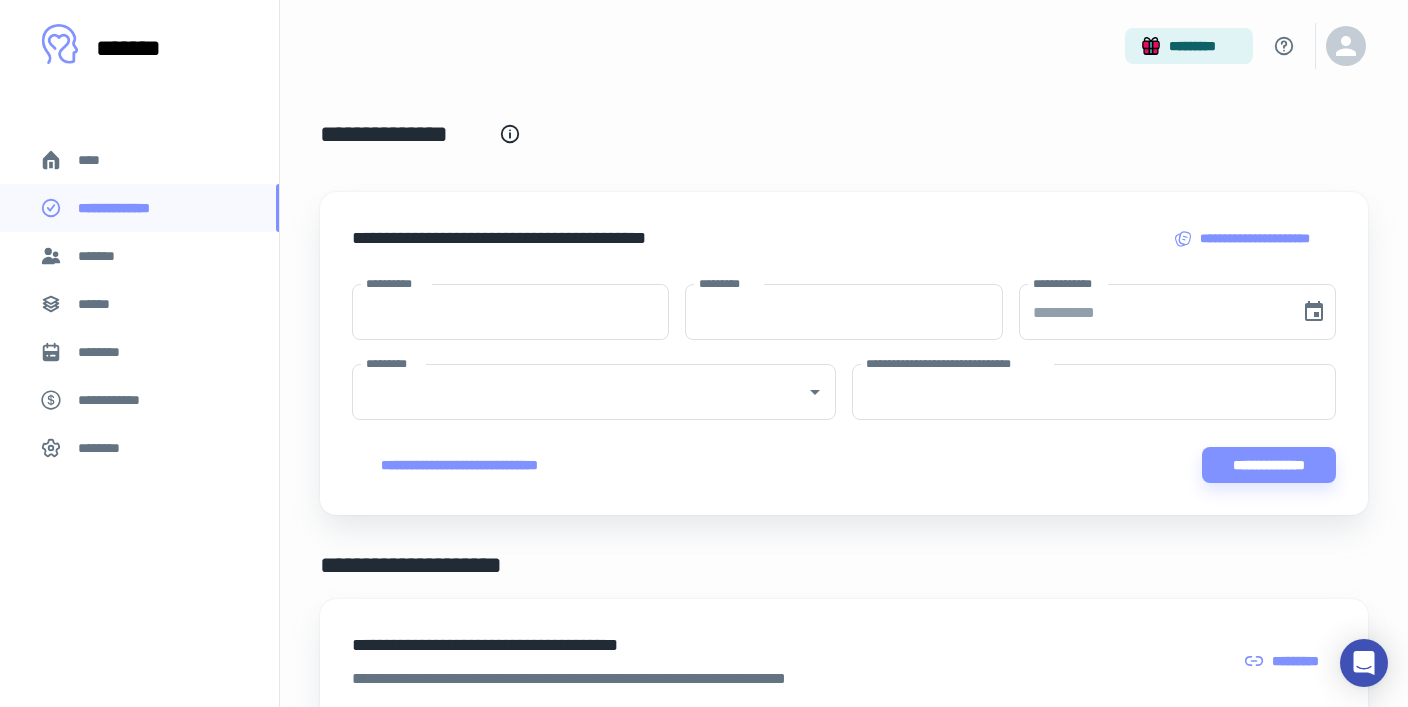 scroll, scrollTop: 0, scrollLeft: 0, axis: both 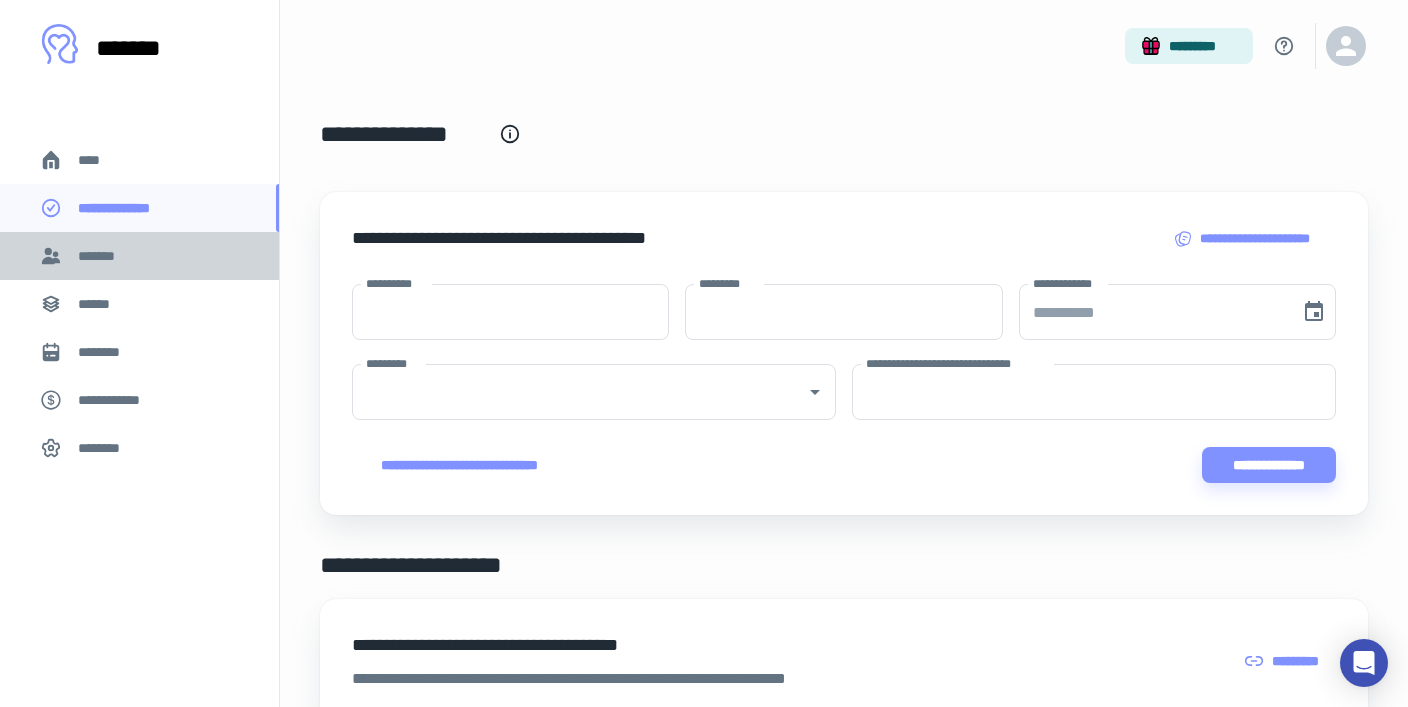 click on "*******" at bounding box center (101, 256) 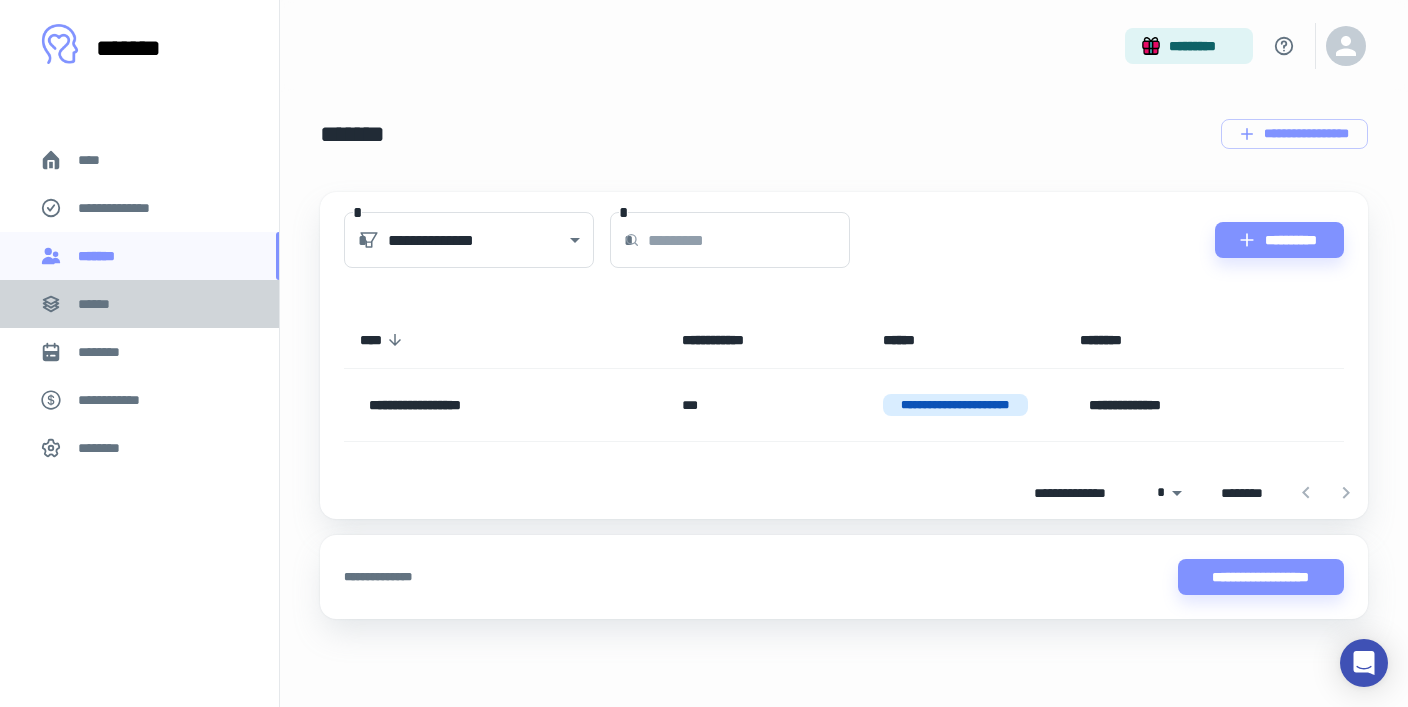 click on "******" at bounding box center (100, 304) 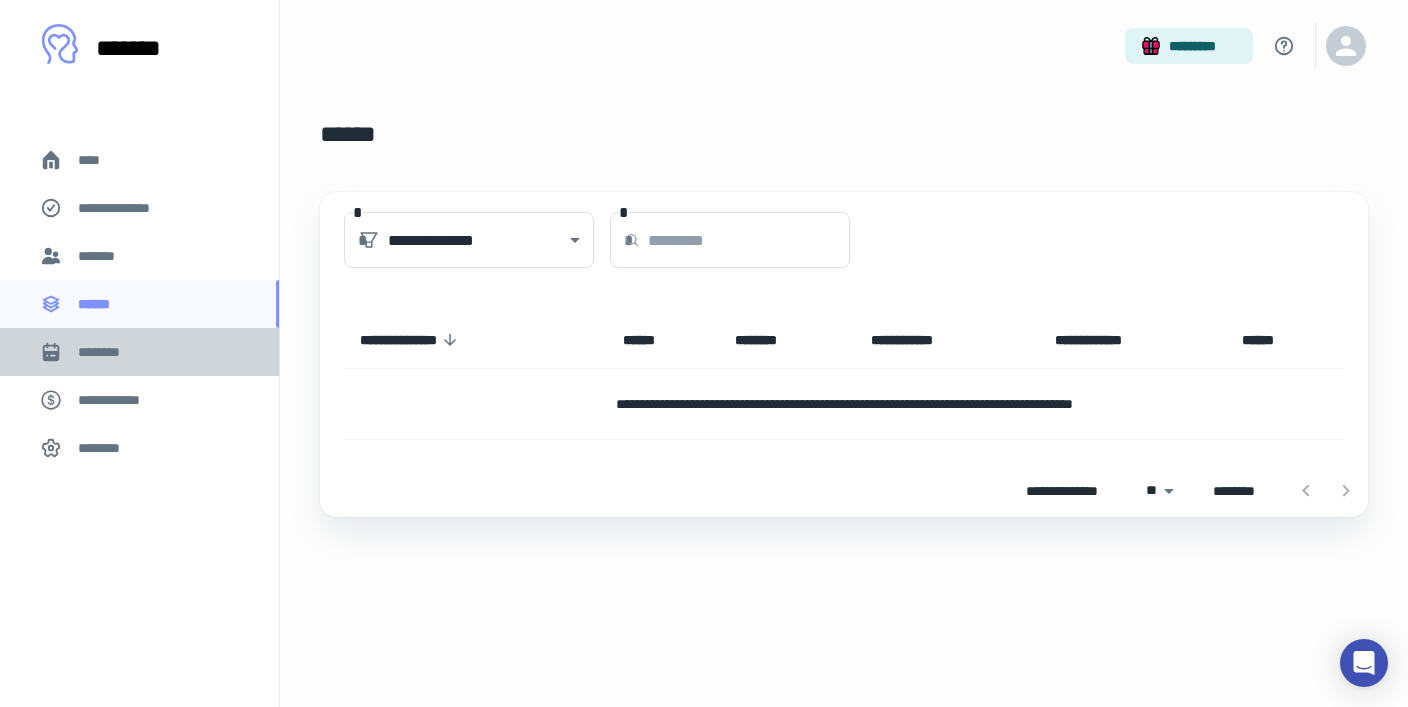 click on "********" at bounding box center (107, 352) 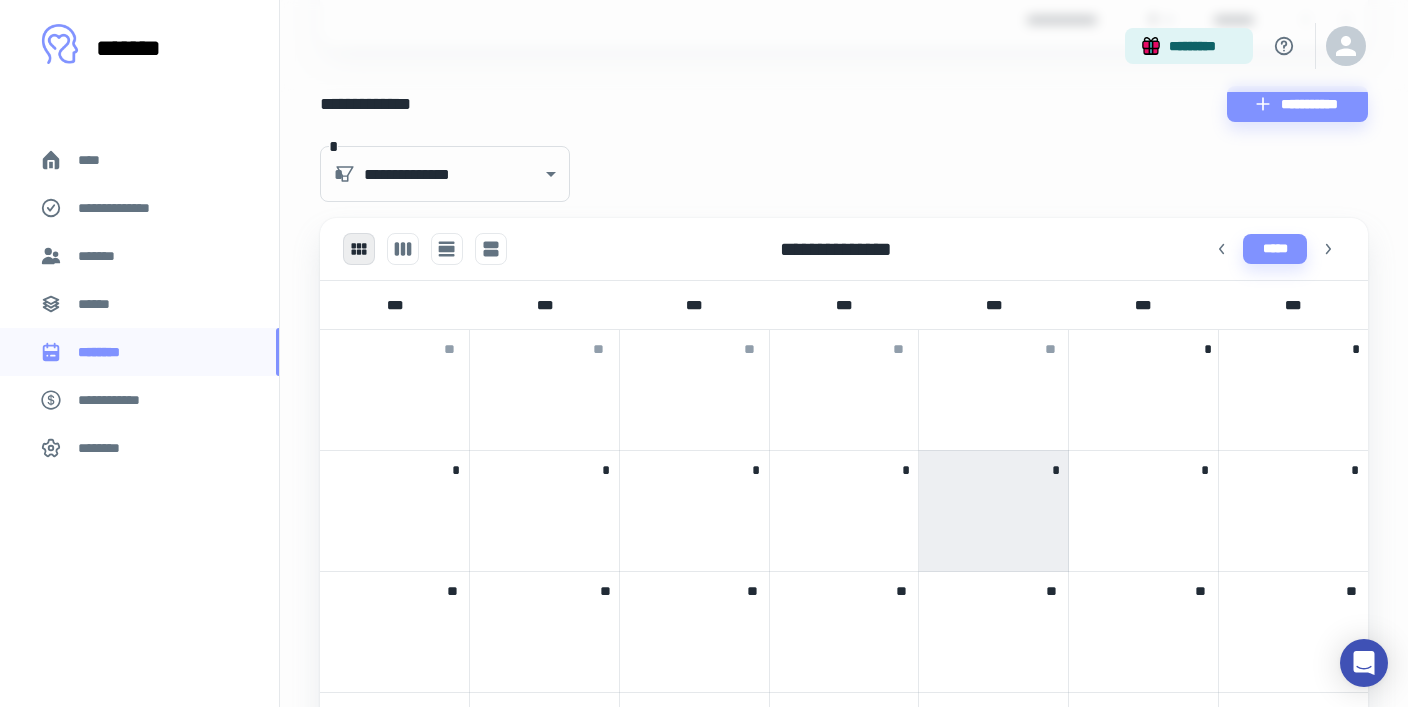 scroll, scrollTop: 538, scrollLeft: 0, axis: vertical 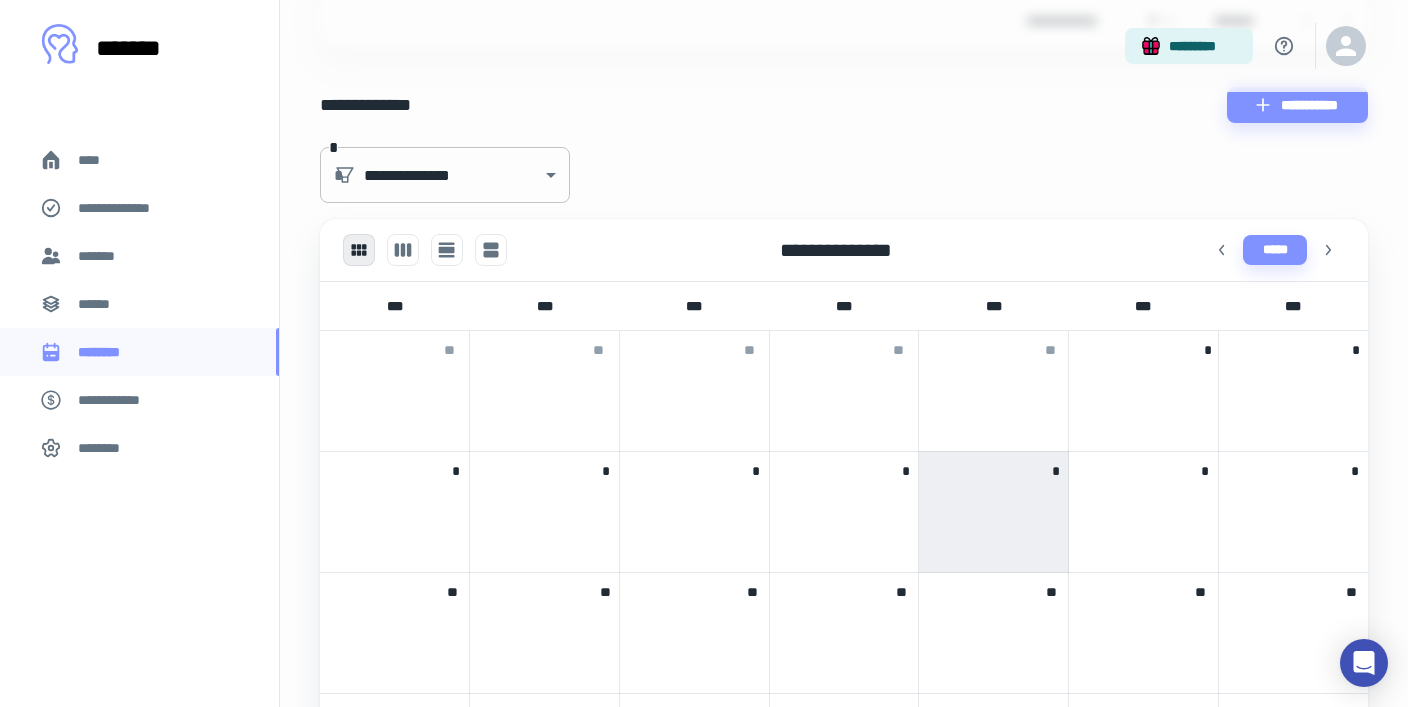 click on "**********" at bounding box center [704, -185] 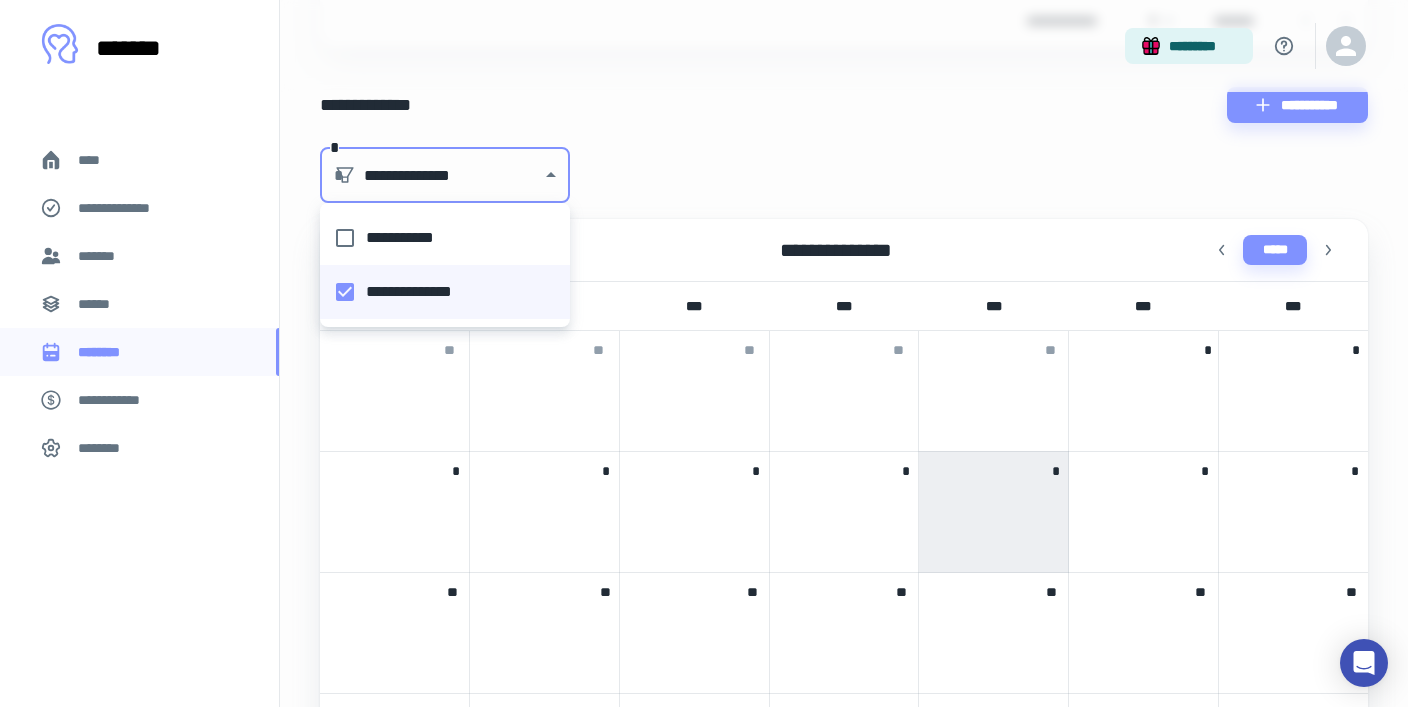 click on "**********" at bounding box center (439, 238) 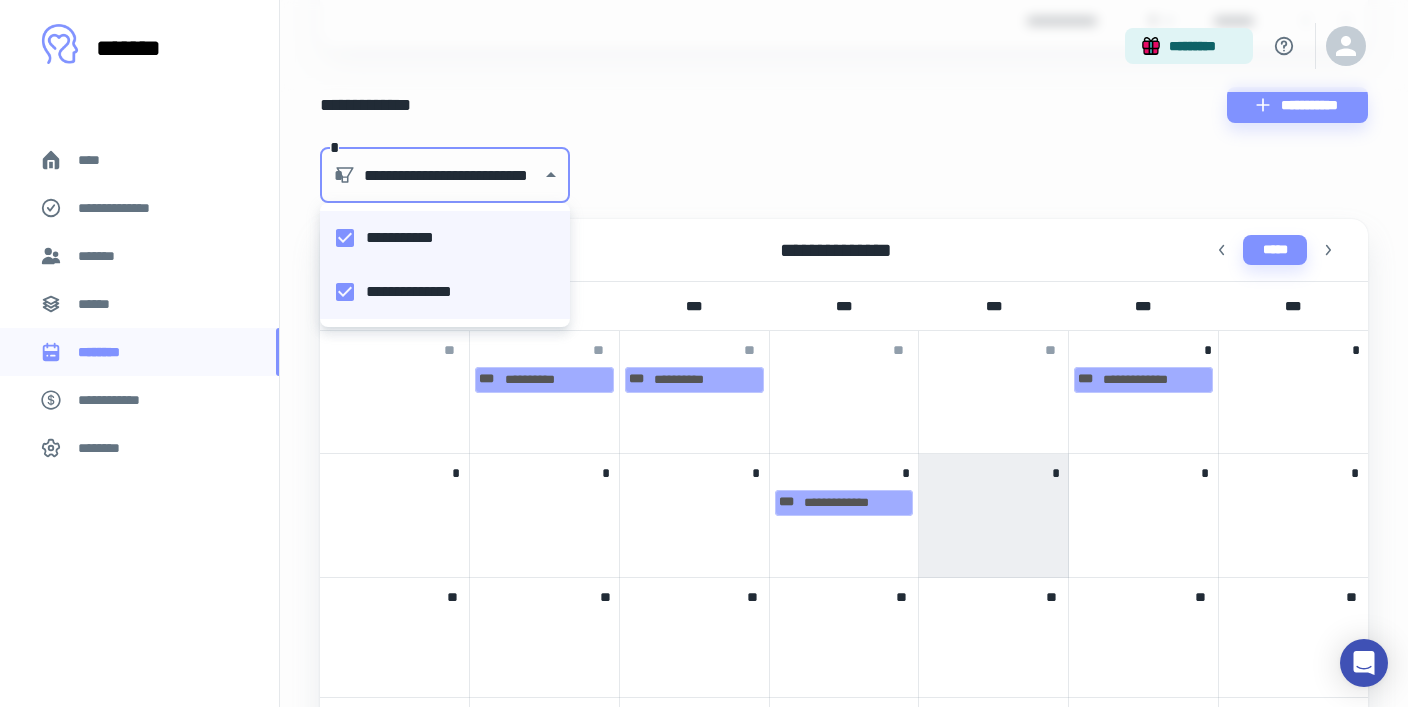 click at bounding box center [704, 353] 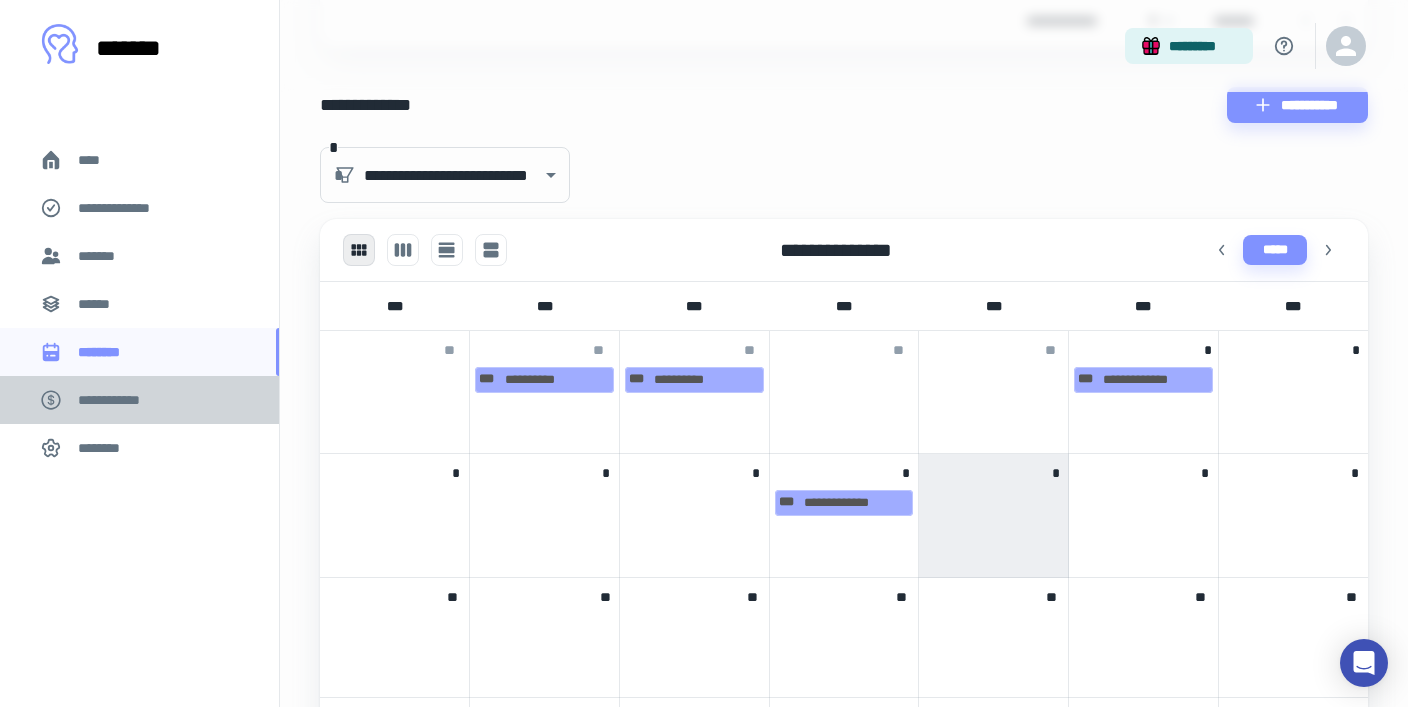 click on "**********" at bounding box center [119, 400] 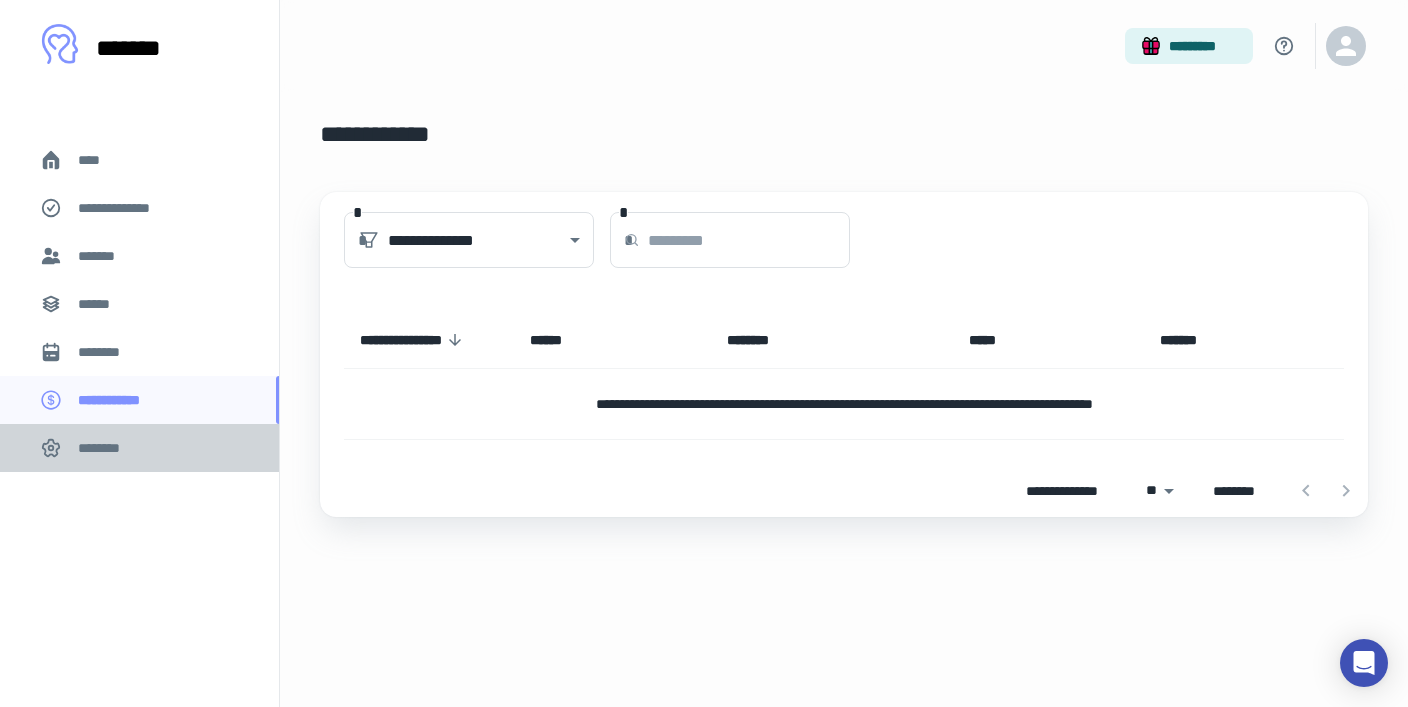 click on "********" at bounding box center [105, 448] 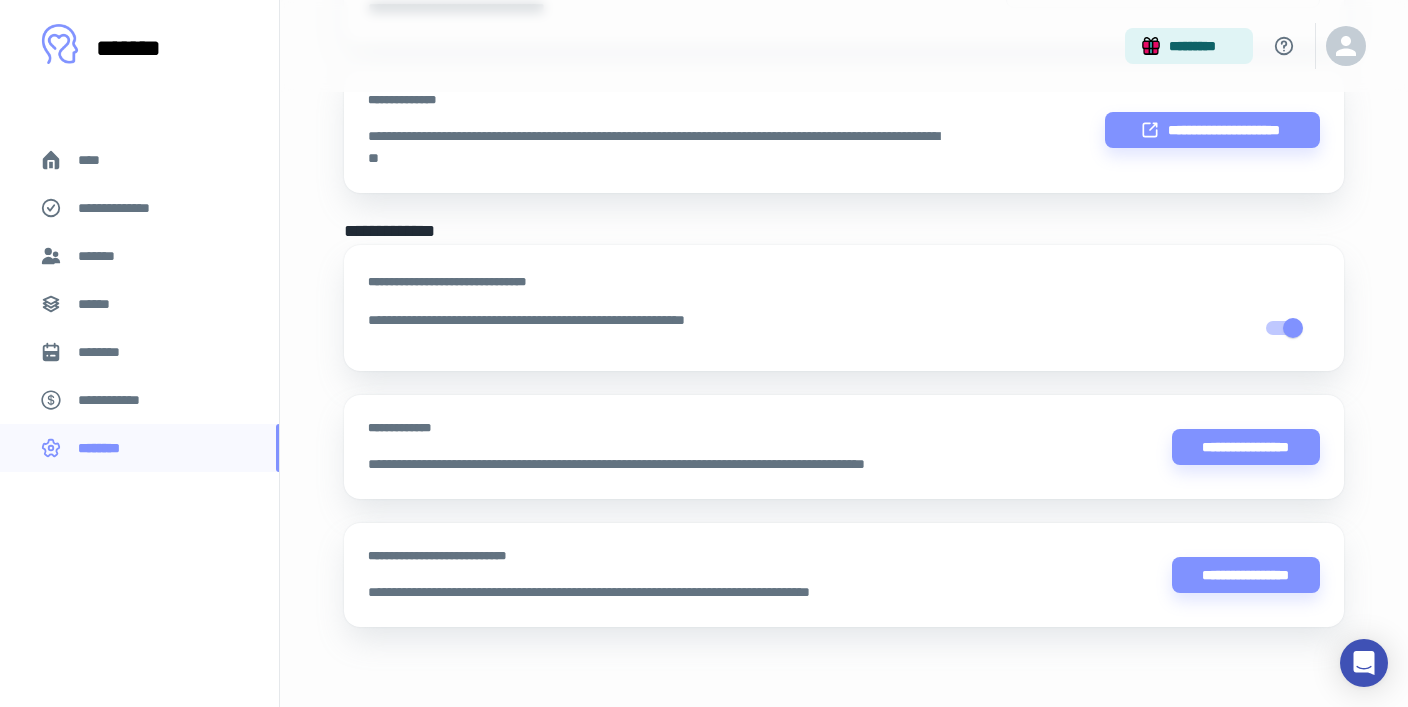 scroll, scrollTop: 916, scrollLeft: 0, axis: vertical 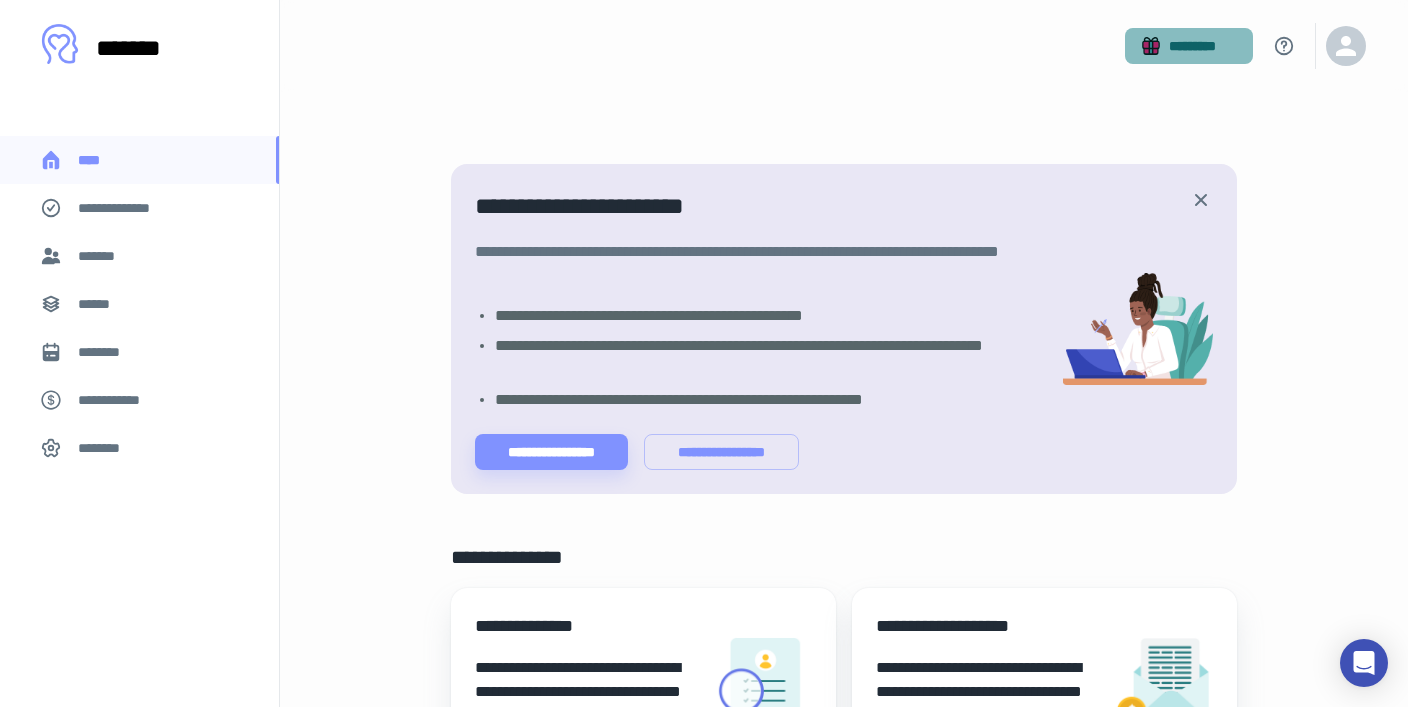 click on "*********" at bounding box center (1189, 46) 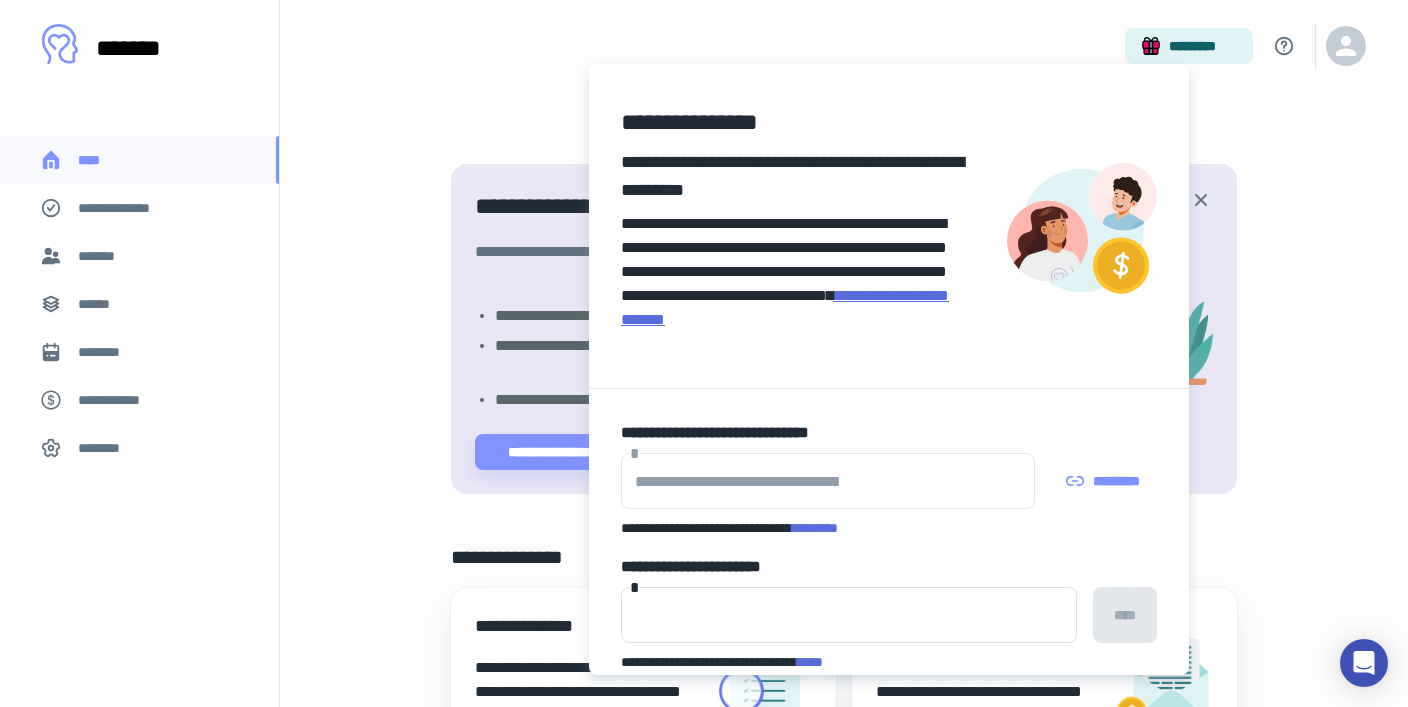 click on "**********" at bounding box center (785, 307) 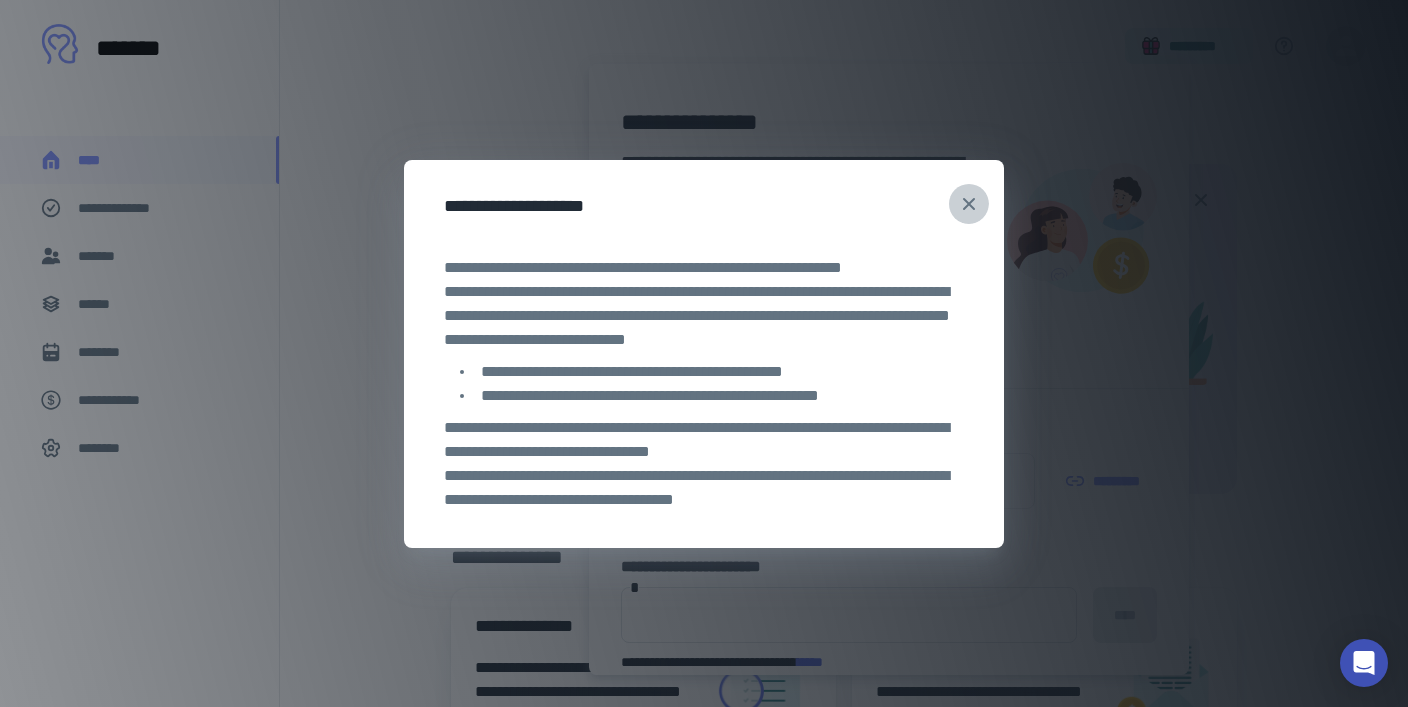 click 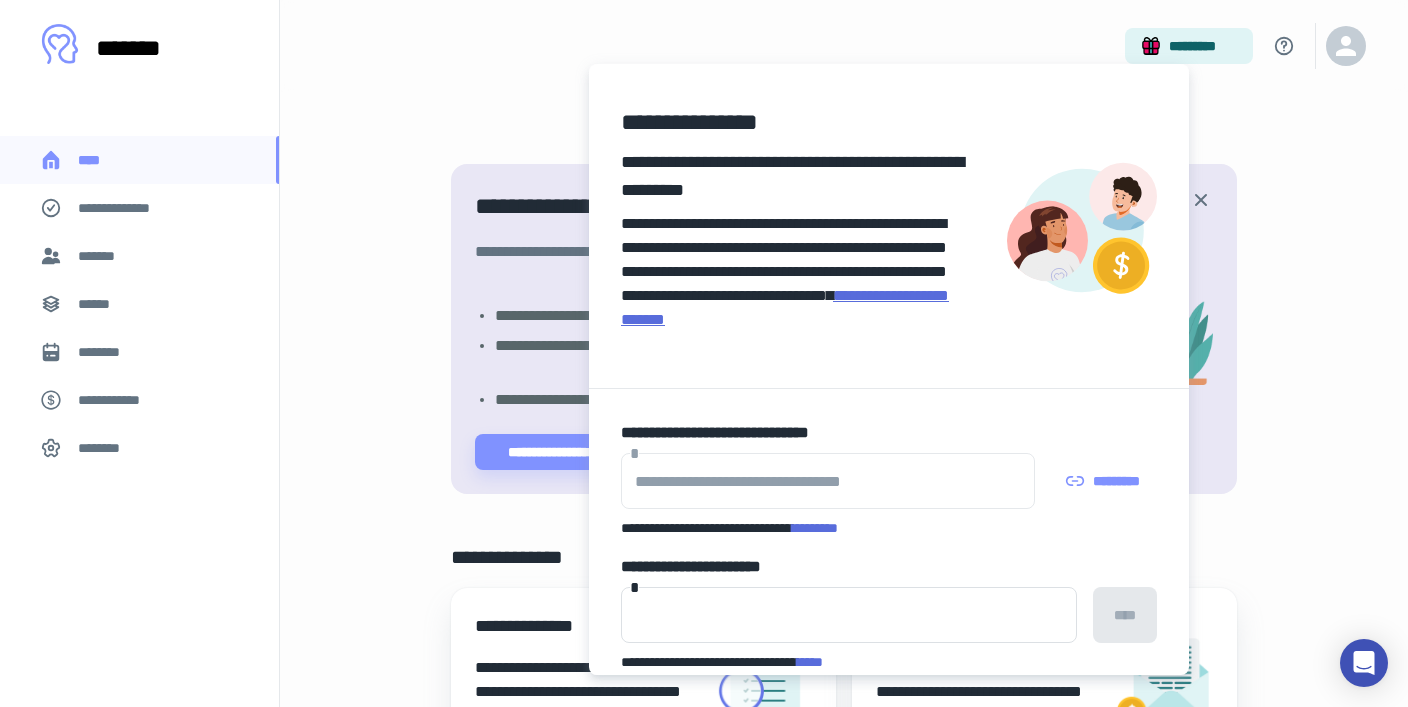 click on "**********" at bounding box center [785, 307] 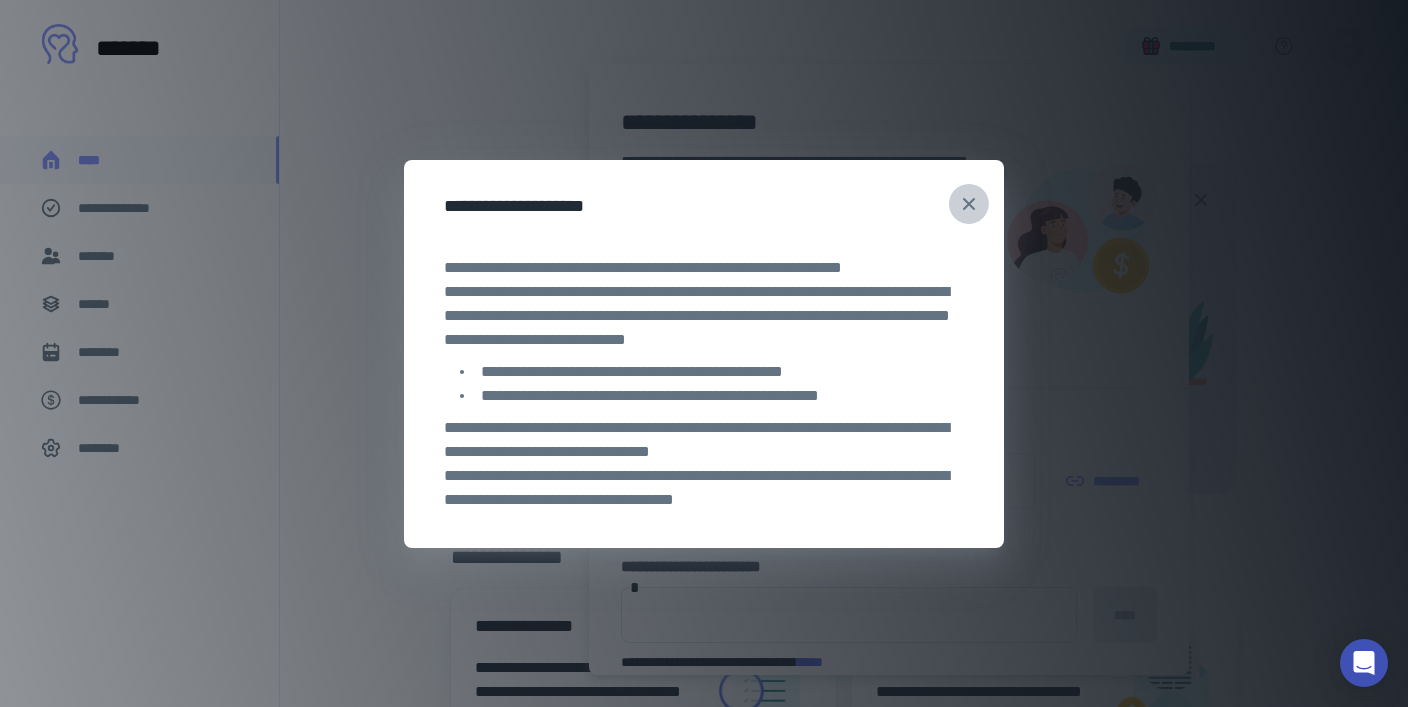 click 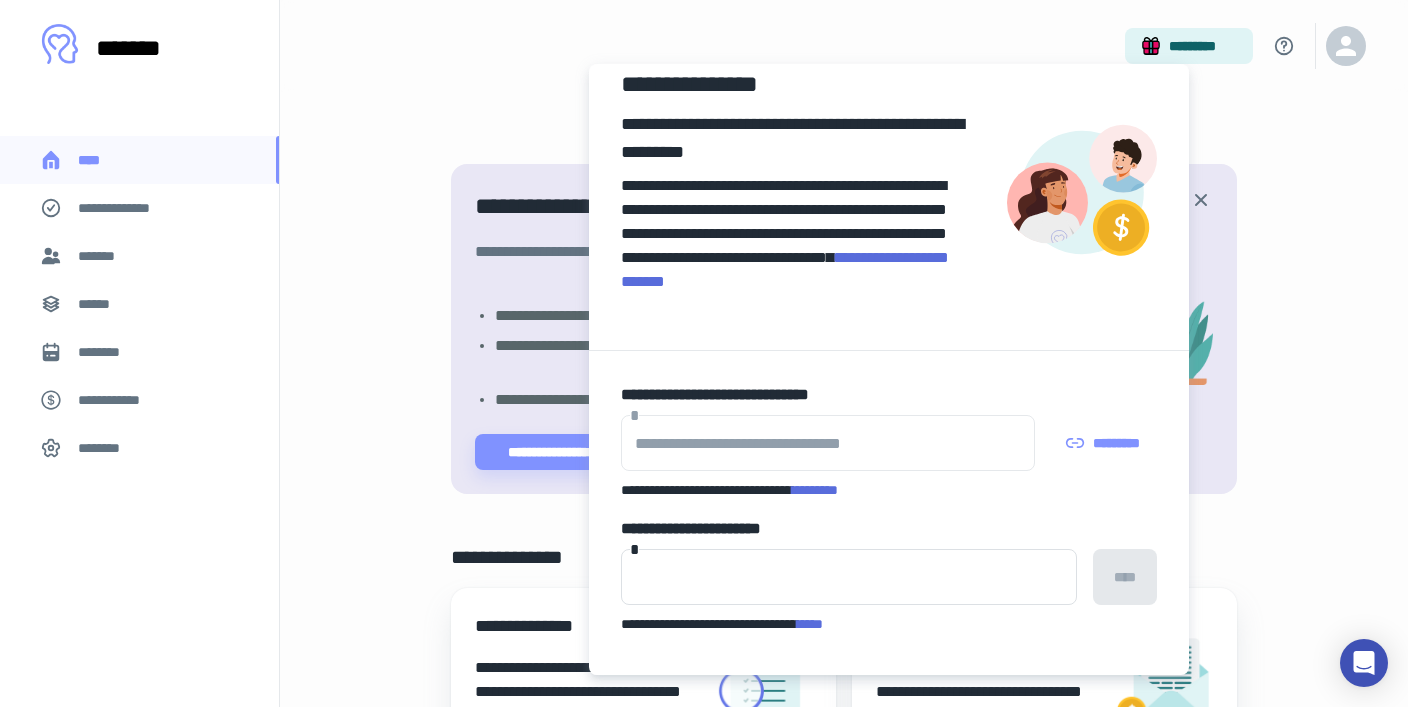 scroll, scrollTop: 39, scrollLeft: 0, axis: vertical 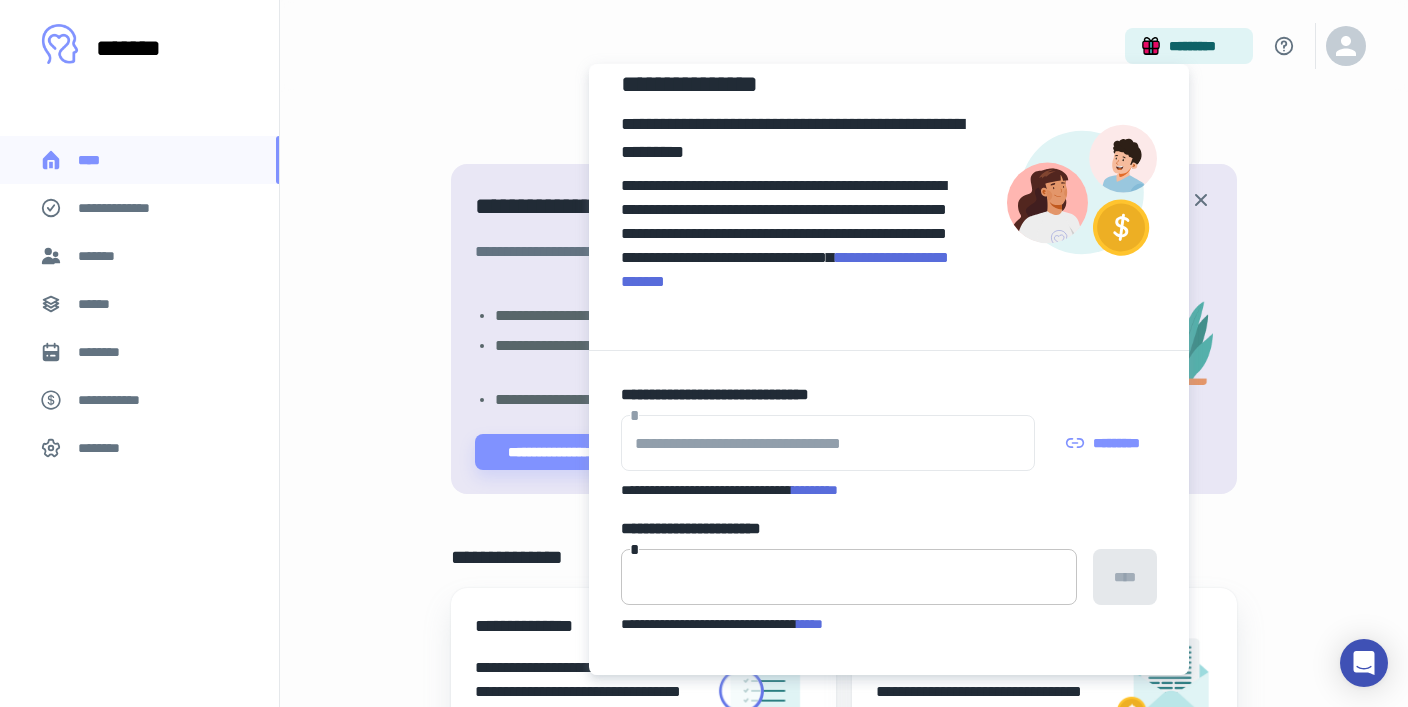 click at bounding box center [849, 577] 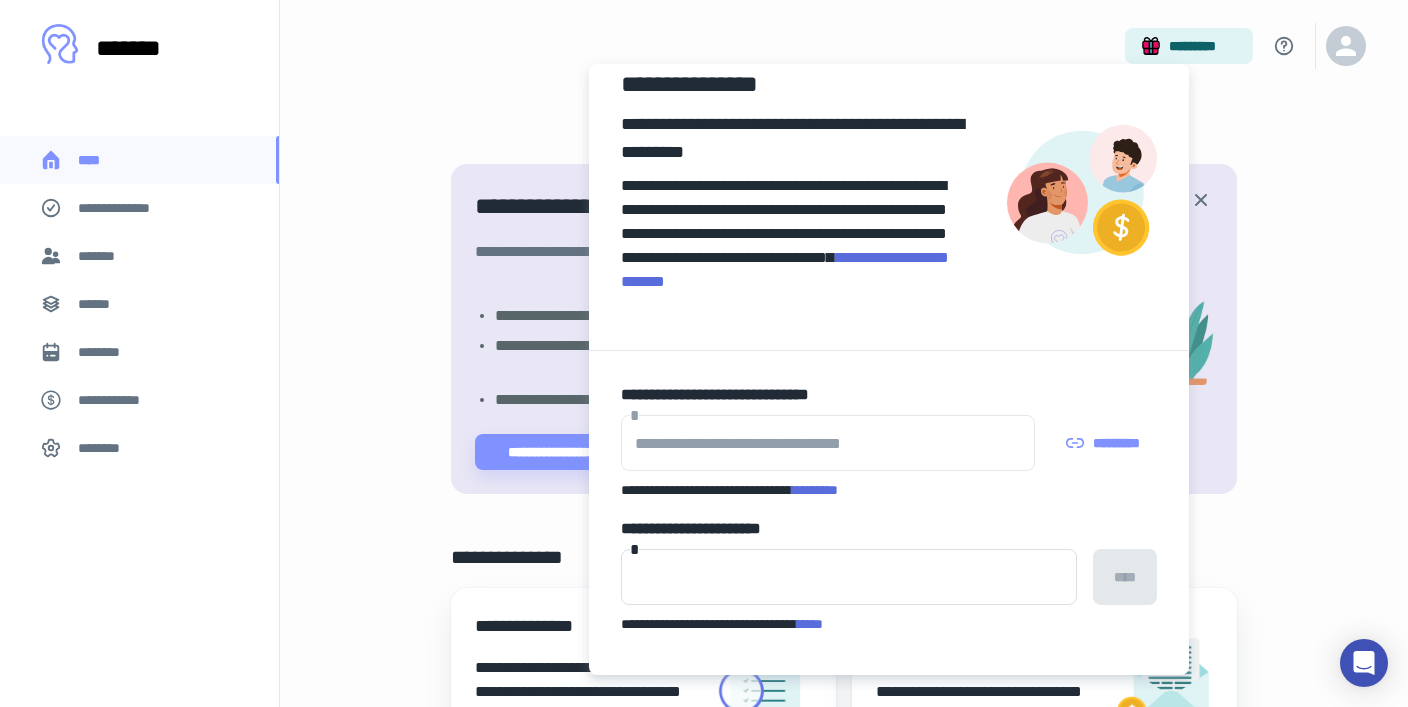 click on "**********" at bounding box center (889, 533) 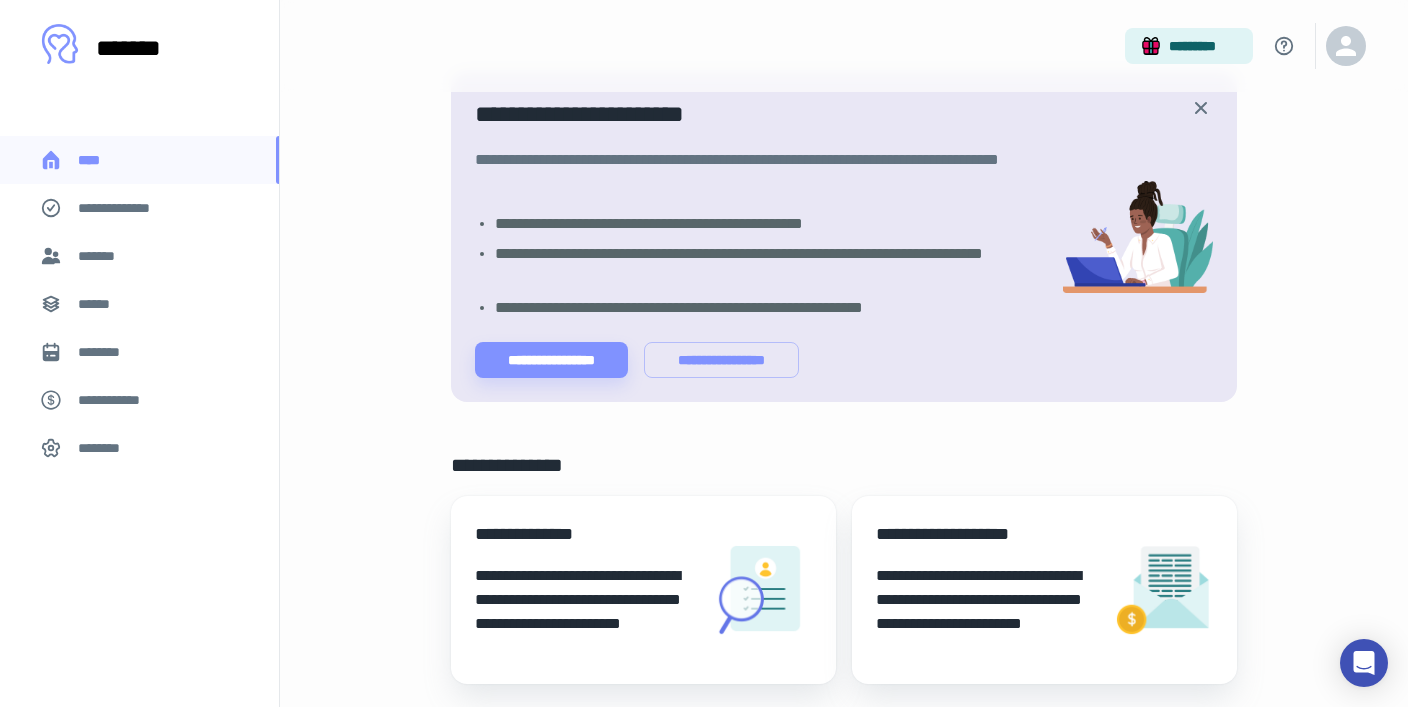 scroll, scrollTop: 21, scrollLeft: 0, axis: vertical 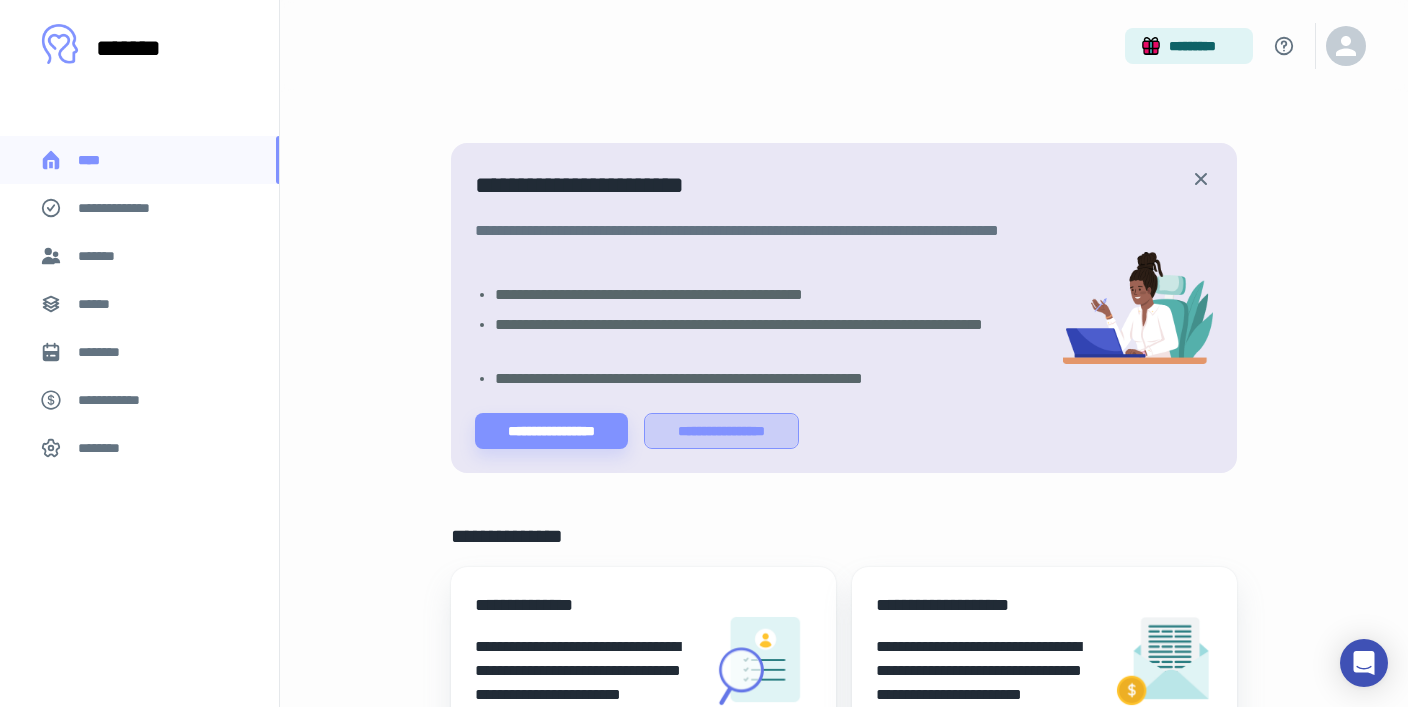 click on "**********" at bounding box center (722, 431) 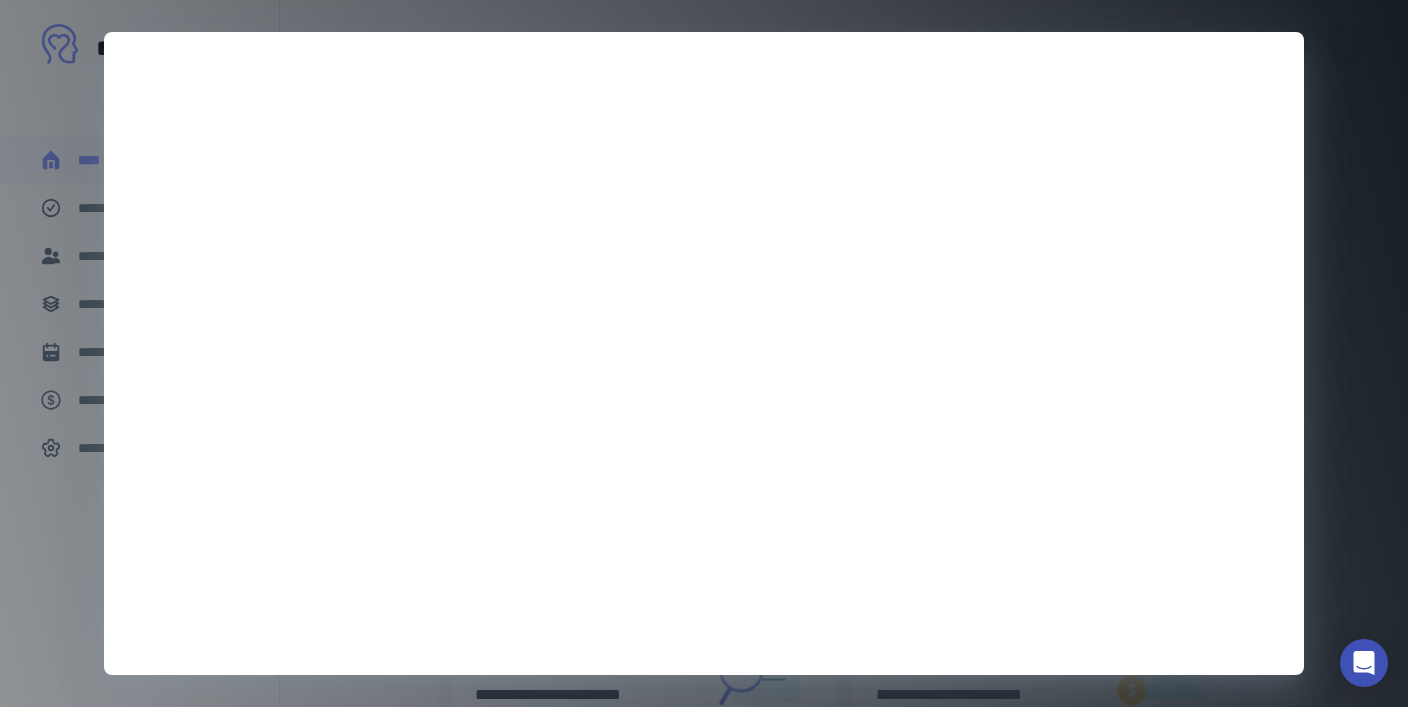 click at bounding box center [704, 353] 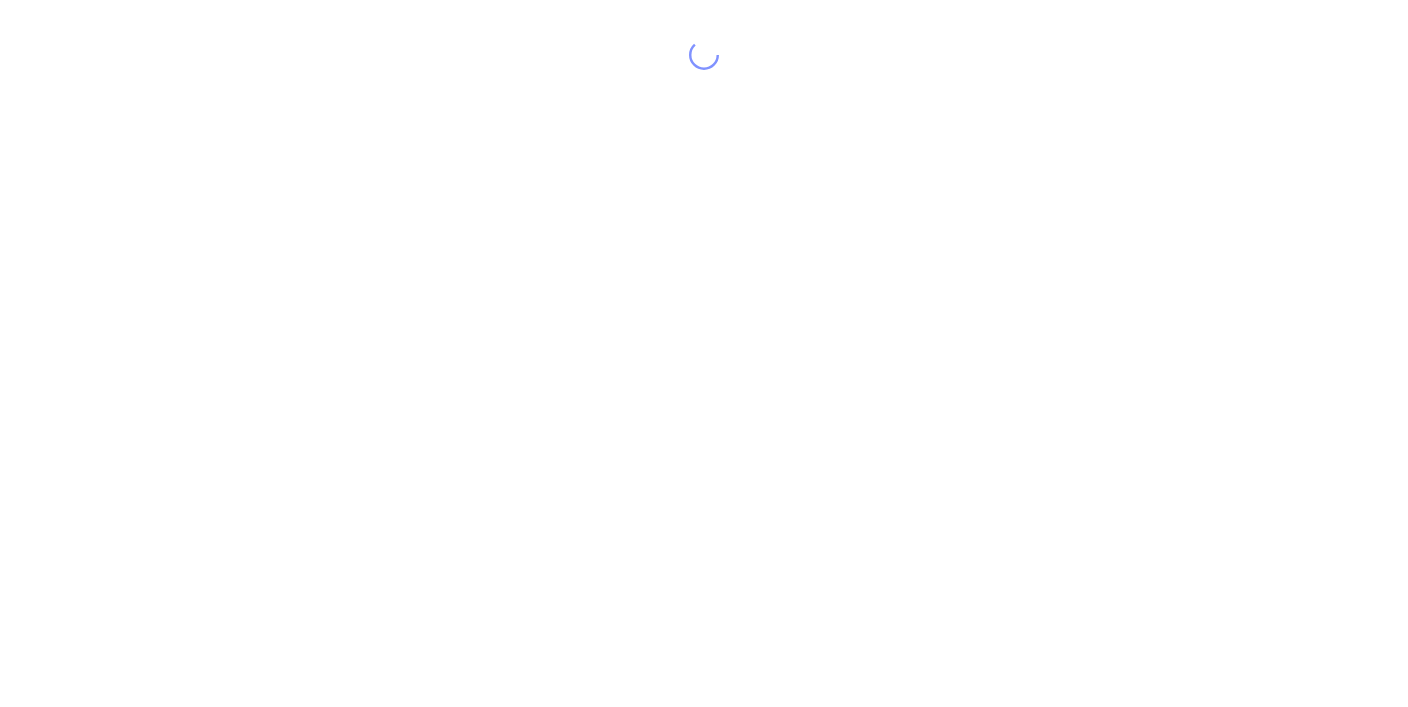 scroll, scrollTop: 0, scrollLeft: 0, axis: both 